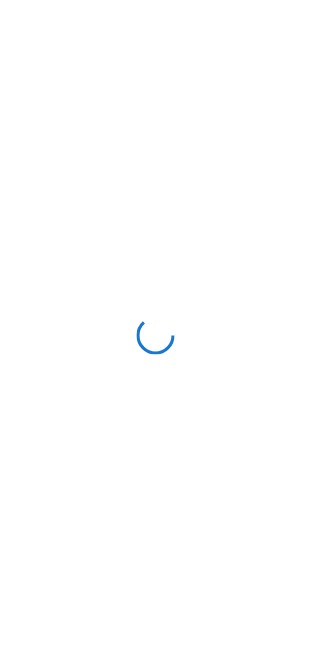 scroll, scrollTop: 0, scrollLeft: 0, axis: both 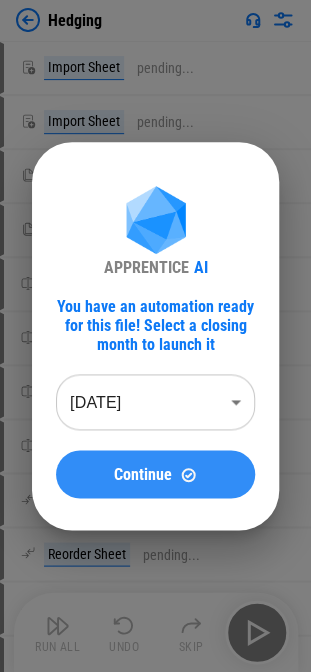 click at bounding box center (188, 474) 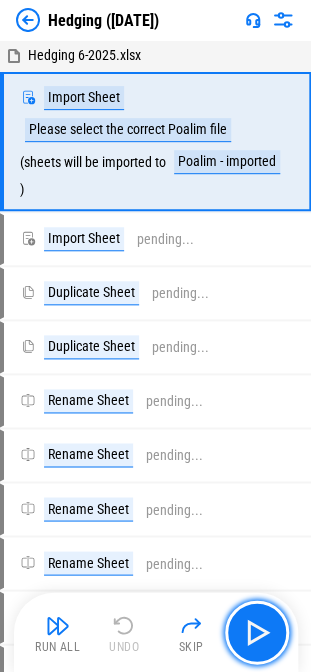 click at bounding box center [257, 632] 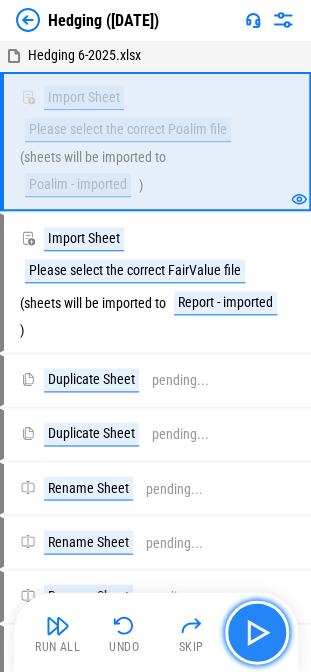 click at bounding box center [257, 632] 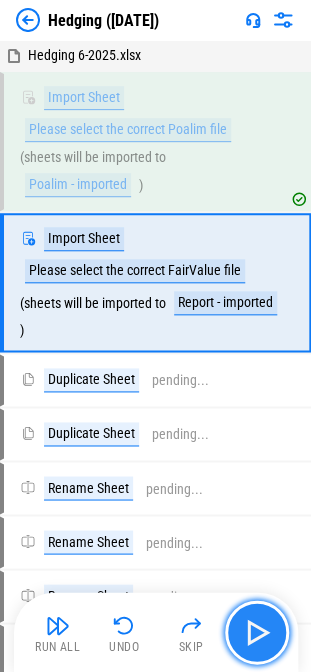 click at bounding box center [257, 632] 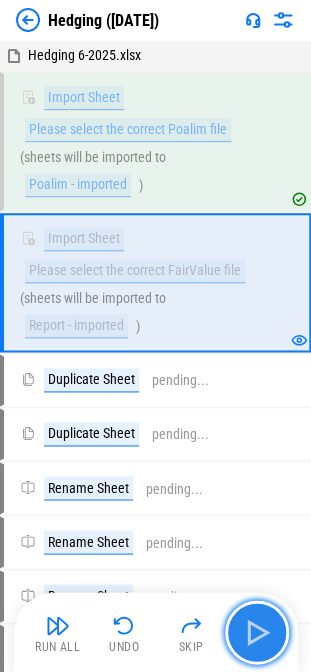 click at bounding box center (257, 632) 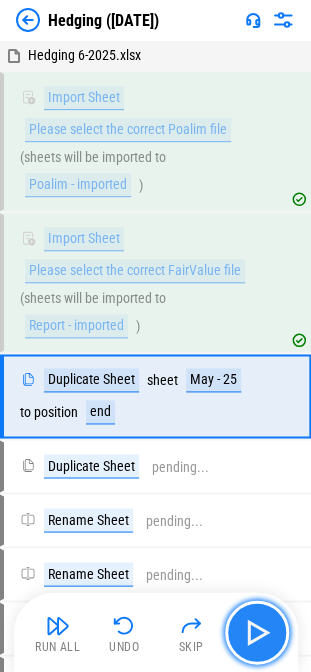 click at bounding box center [257, 632] 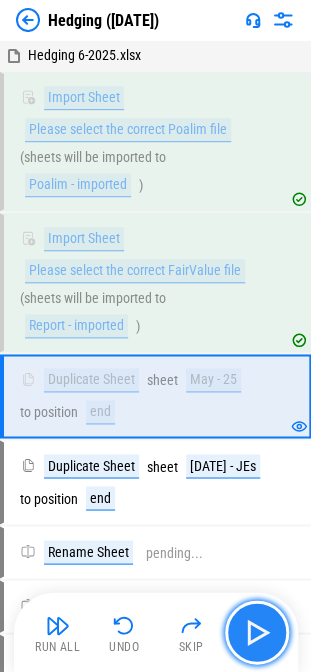 click at bounding box center (257, 632) 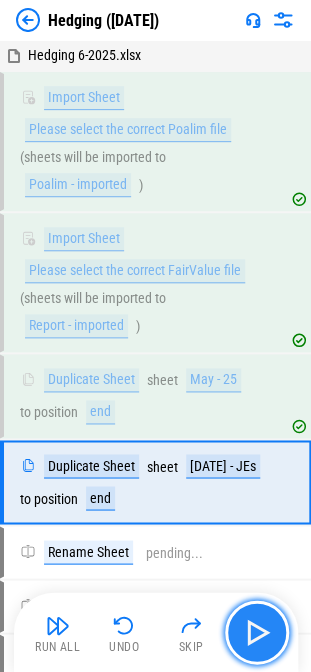 click at bounding box center (257, 632) 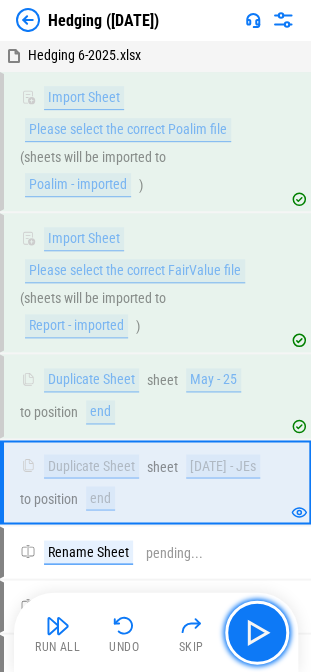 click at bounding box center (257, 632) 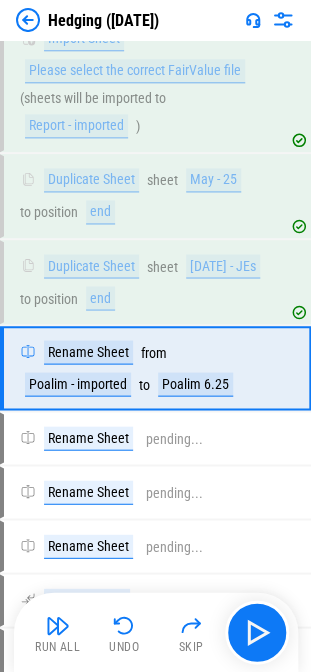 scroll, scrollTop: 228, scrollLeft: 0, axis: vertical 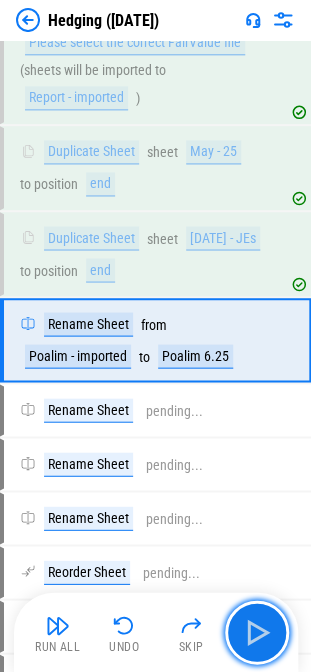 click at bounding box center [257, 632] 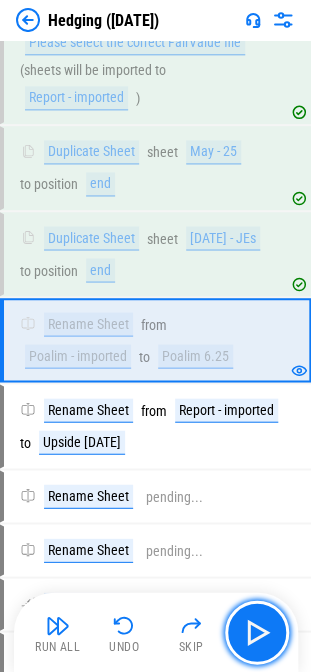 click at bounding box center [257, 632] 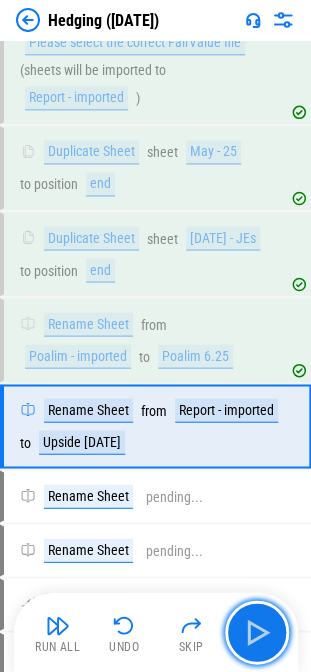 click at bounding box center [257, 632] 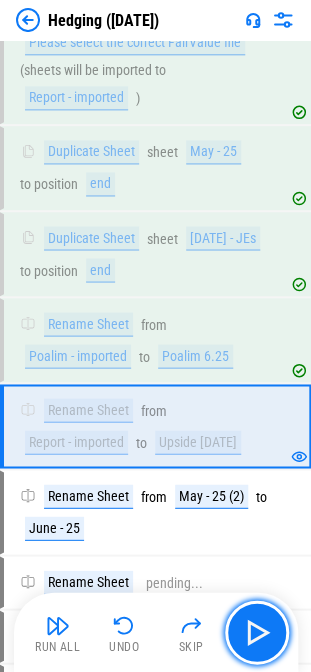 click at bounding box center (257, 632) 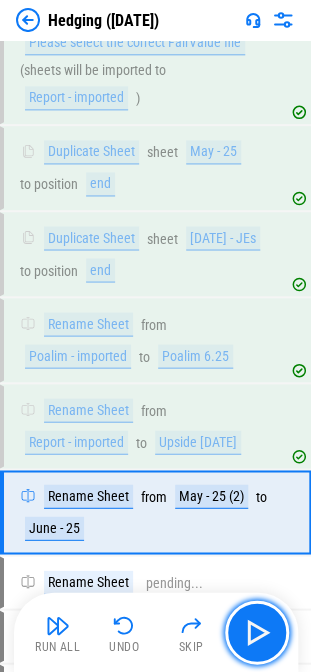 click at bounding box center (257, 632) 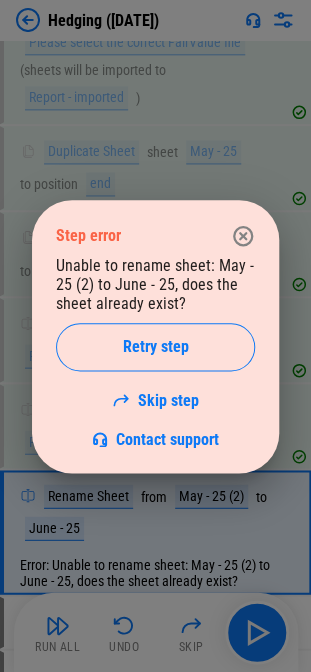 click on "Step error Unable to rename sheet: May - 25 (2) to June - 25, does the sheet already exist? Retry step Skip step Contact support" at bounding box center (155, 336) 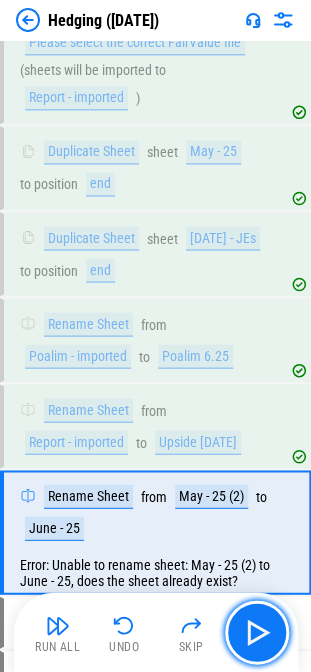 click at bounding box center (257, 632) 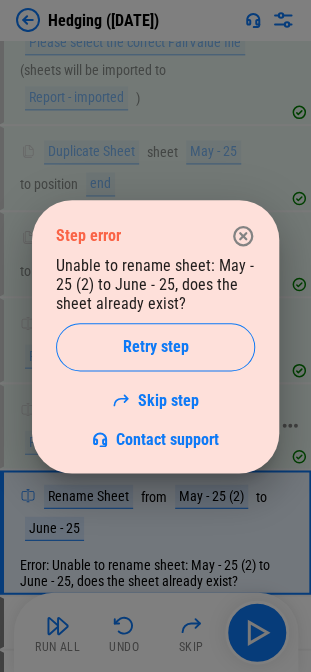 click on "Skip step" at bounding box center (155, 400) 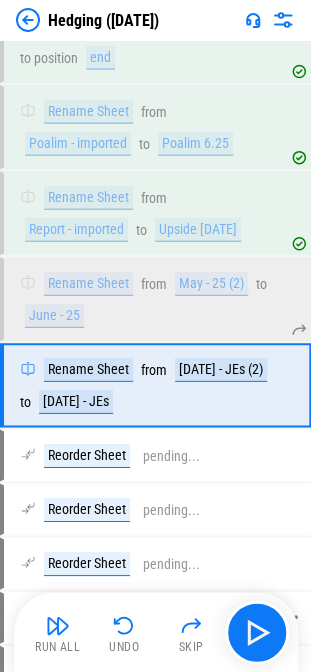 scroll, scrollTop: 484, scrollLeft: 0, axis: vertical 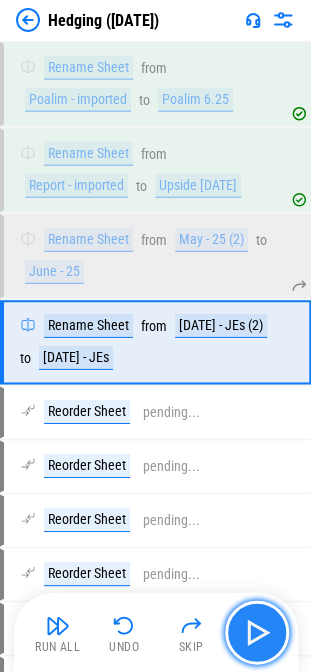 click at bounding box center (257, 632) 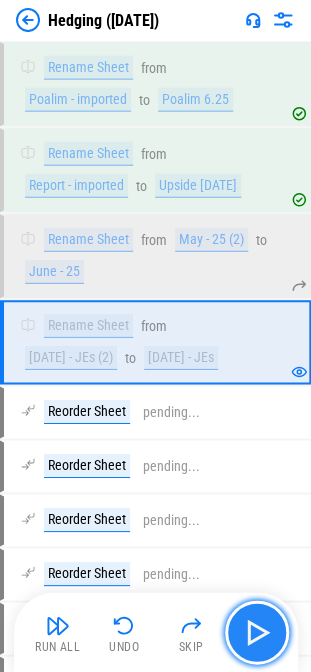 click at bounding box center [257, 632] 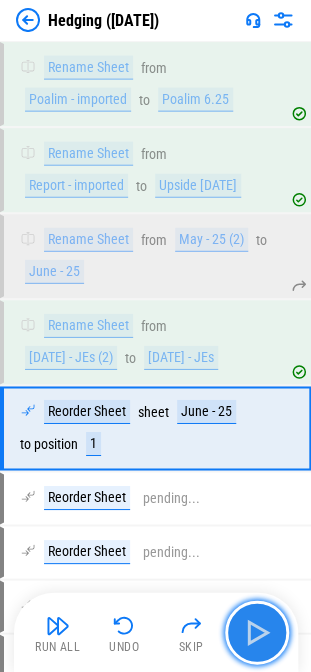 click at bounding box center (257, 632) 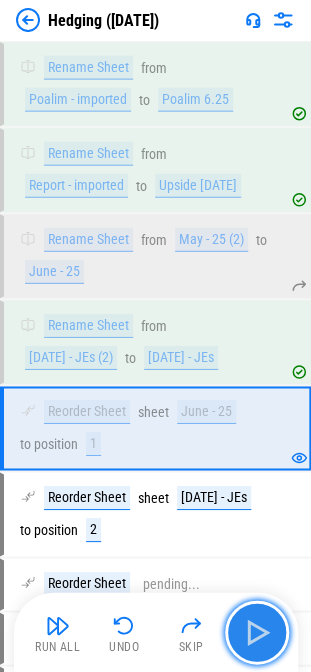 click at bounding box center (257, 632) 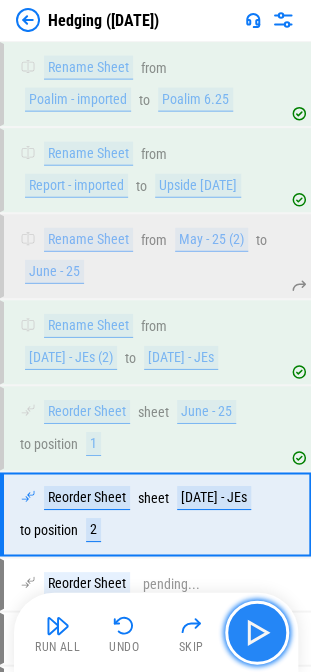 click at bounding box center [257, 632] 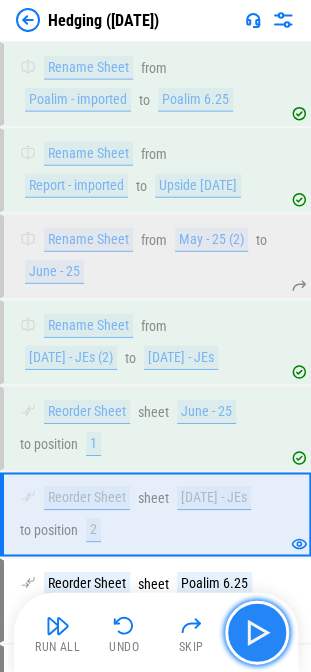 click at bounding box center (257, 632) 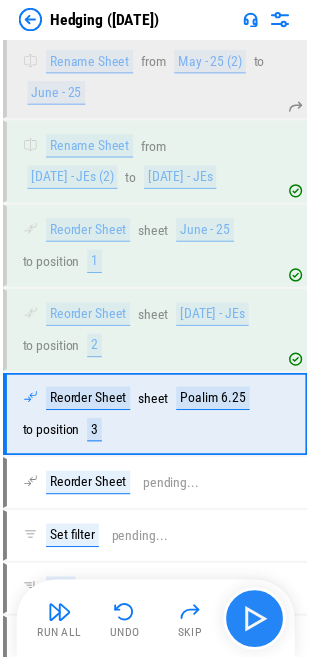 scroll, scrollTop: 740, scrollLeft: 0, axis: vertical 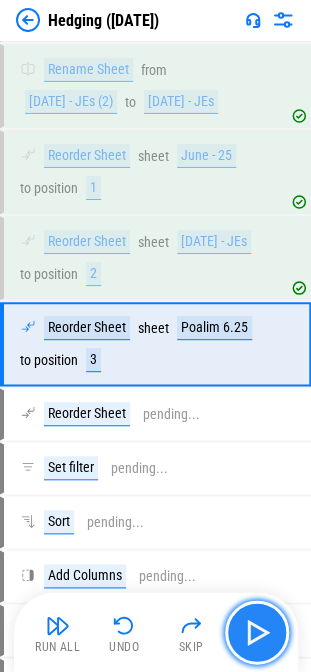 click at bounding box center [257, 632] 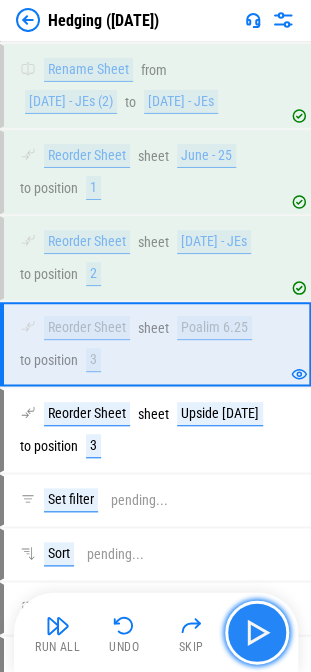 click at bounding box center (257, 632) 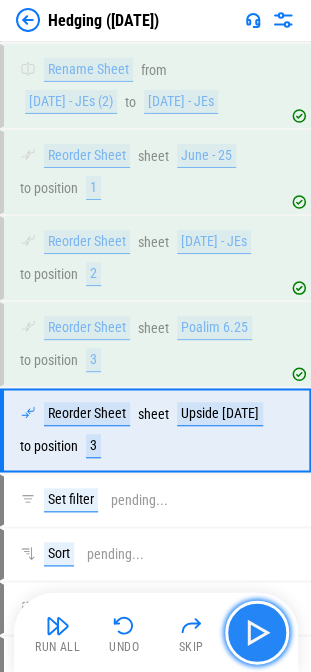 click at bounding box center (257, 632) 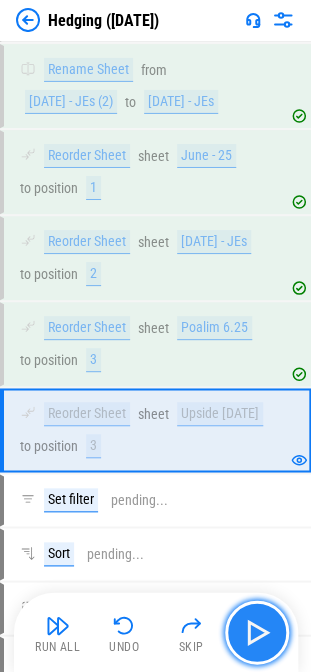 click at bounding box center (257, 632) 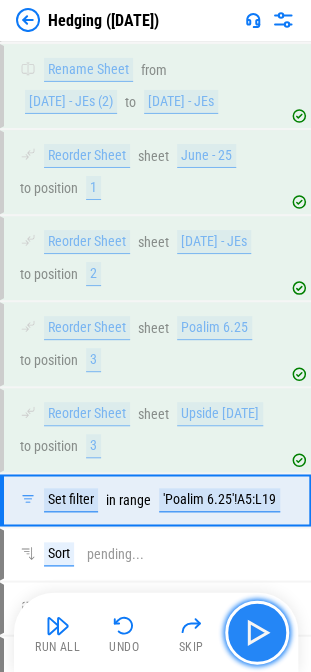 click at bounding box center (257, 632) 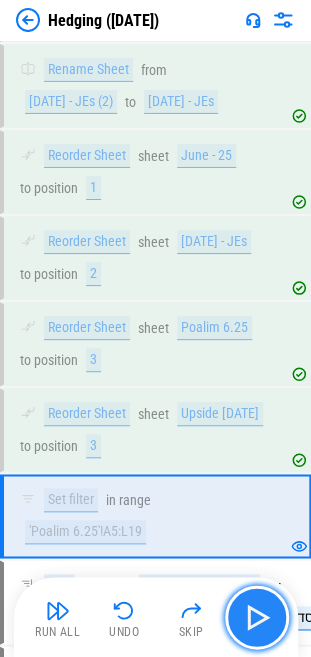 click at bounding box center [257, 617] 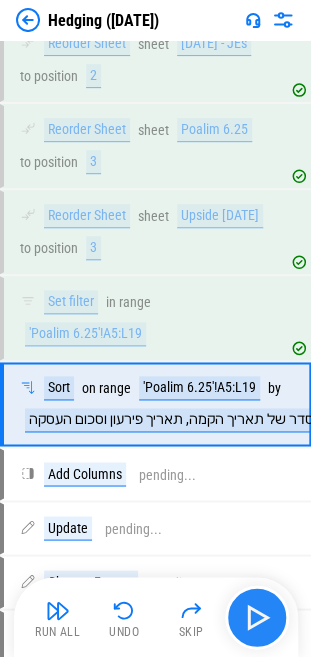 scroll, scrollTop: 1004, scrollLeft: 0, axis: vertical 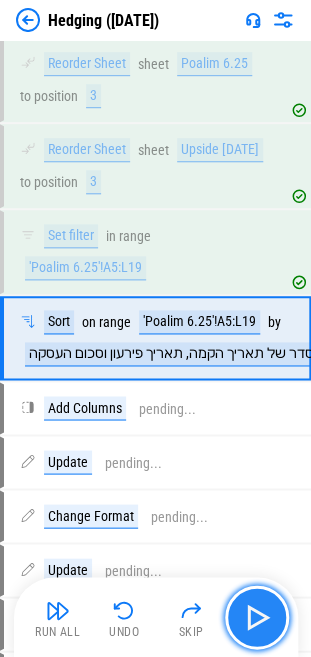 click at bounding box center [257, 617] 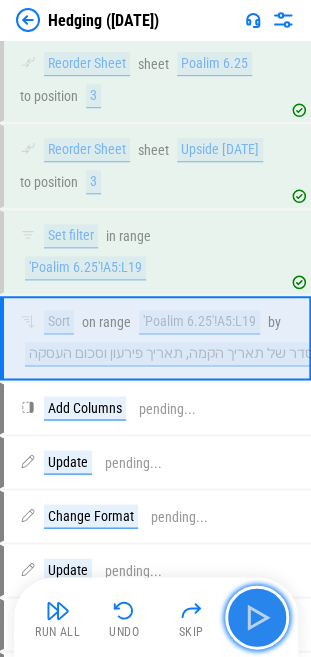 click at bounding box center [257, 617] 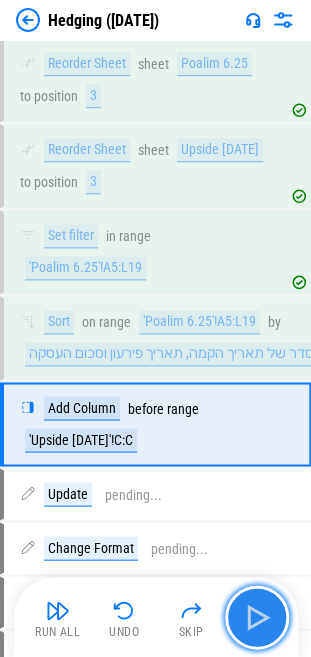 click at bounding box center [257, 617] 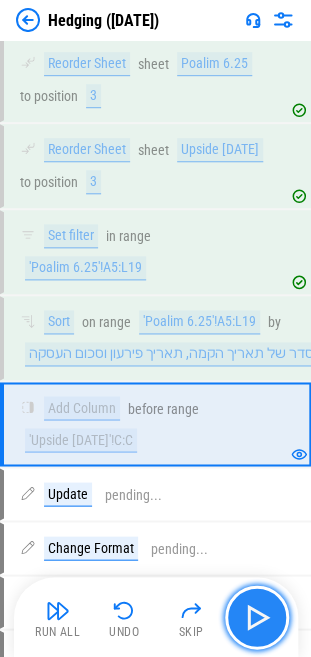 click at bounding box center [257, 617] 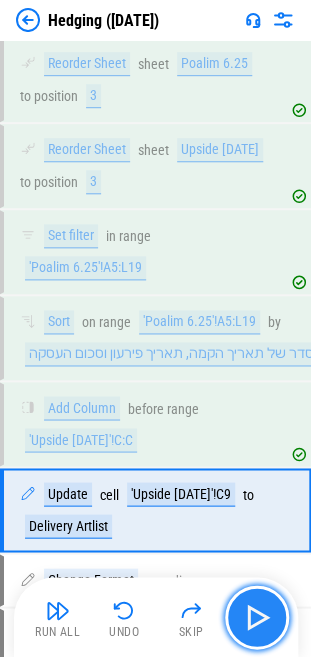 click at bounding box center (257, 617) 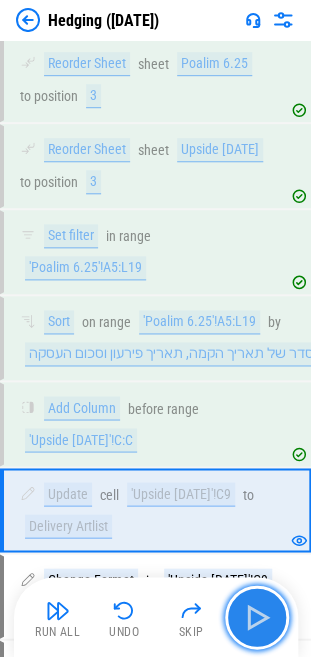 click at bounding box center (257, 617) 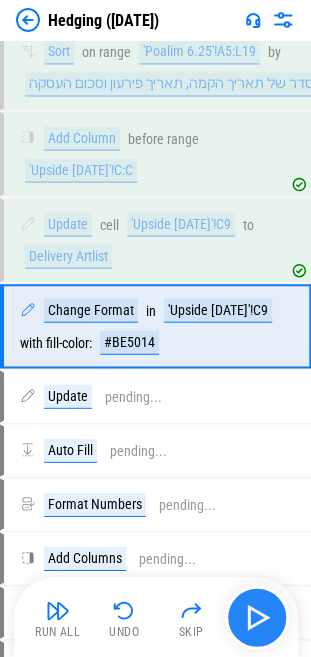 scroll, scrollTop: 1276, scrollLeft: 0, axis: vertical 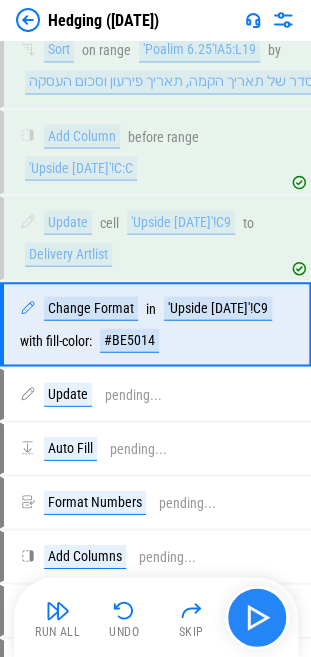 click at bounding box center [257, 617] 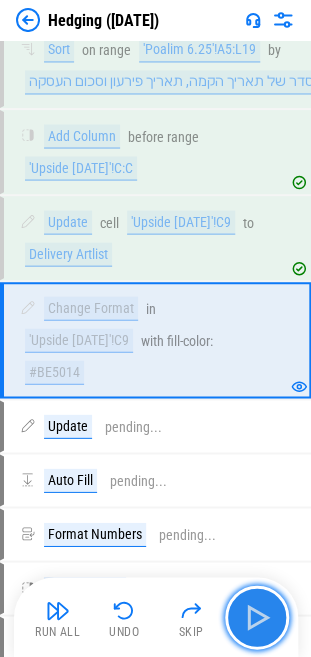 click at bounding box center (257, 617) 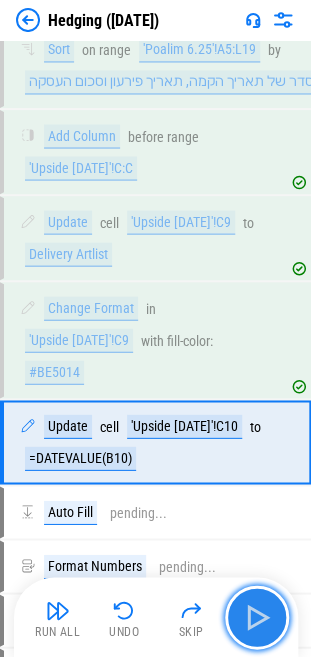 click at bounding box center [257, 617] 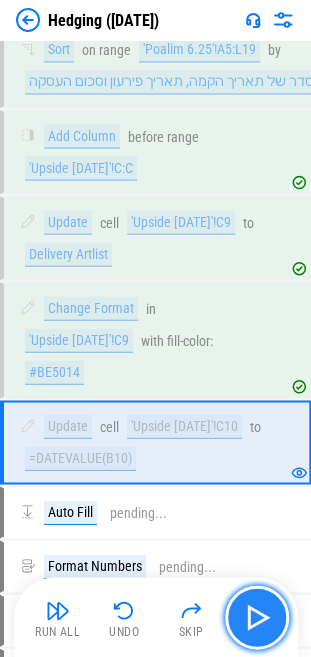 click at bounding box center [257, 617] 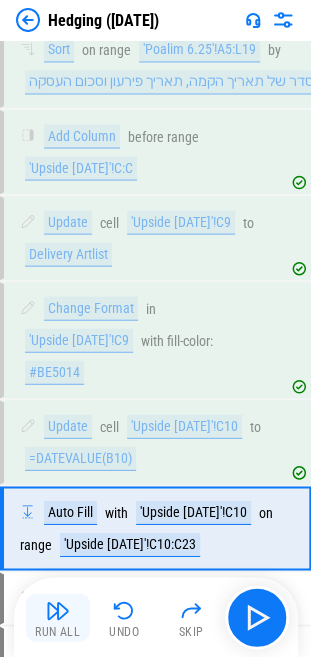 click at bounding box center (58, 610) 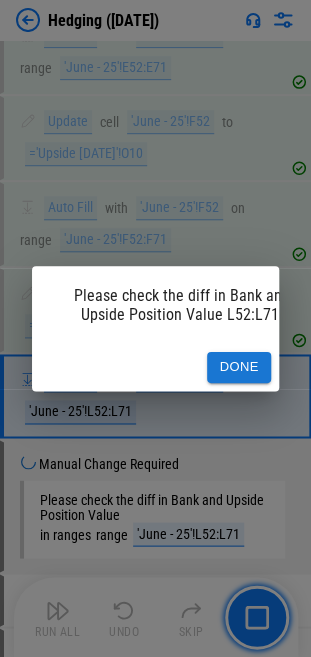 scroll, scrollTop: 4746, scrollLeft: 0, axis: vertical 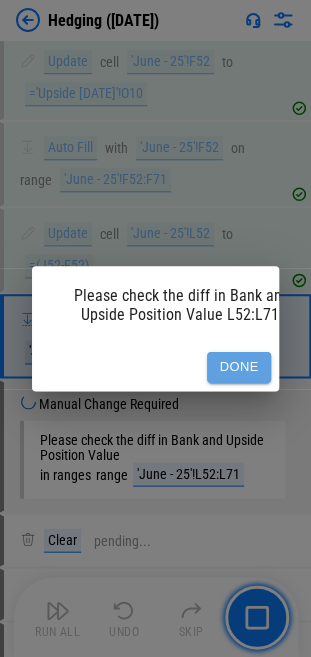 click on "Done" at bounding box center [239, 367] 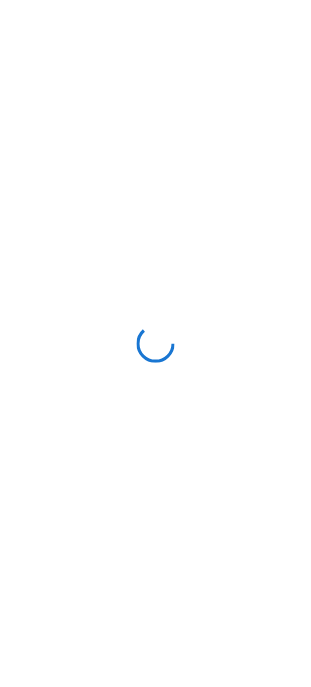 scroll, scrollTop: 0, scrollLeft: 0, axis: both 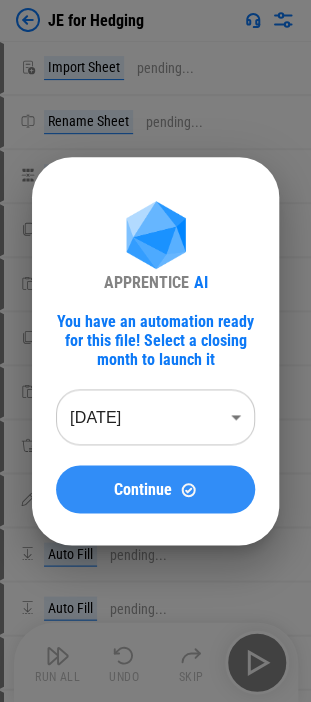 click at bounding box center (188, 489) 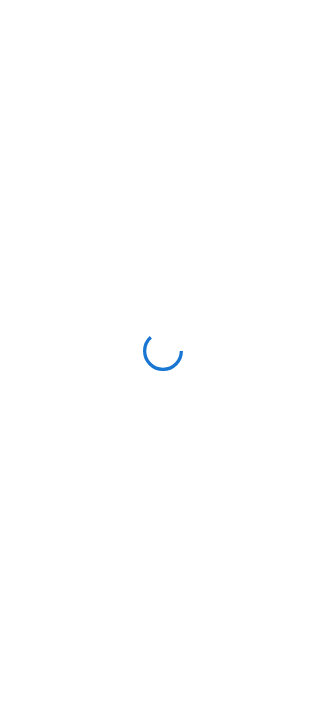 scroll, scrollTop: 0, scrollLeft: 0, axis: both 